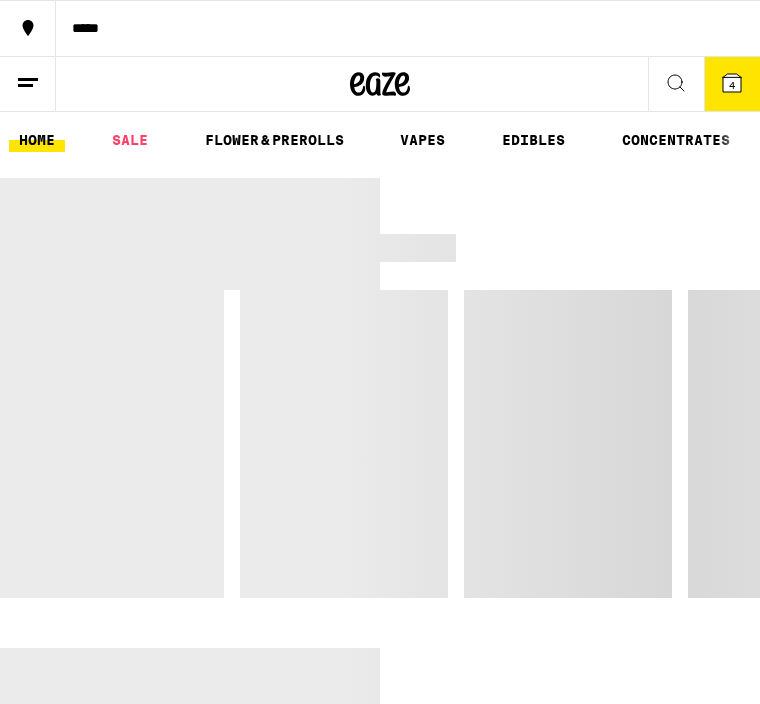 scroll, scrollTop: 0, scrollLeft: 0, axis: both 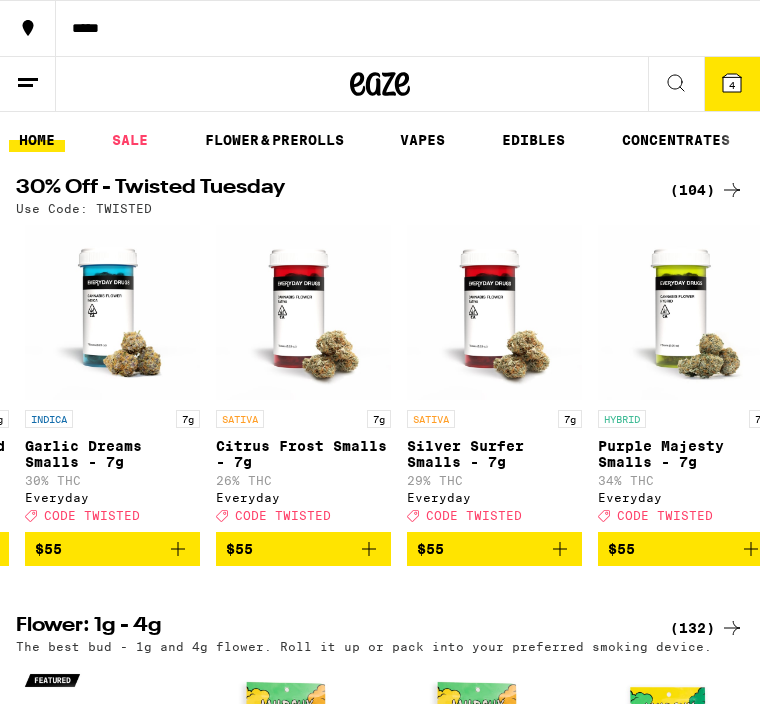 click at bounding box center [303, 312] 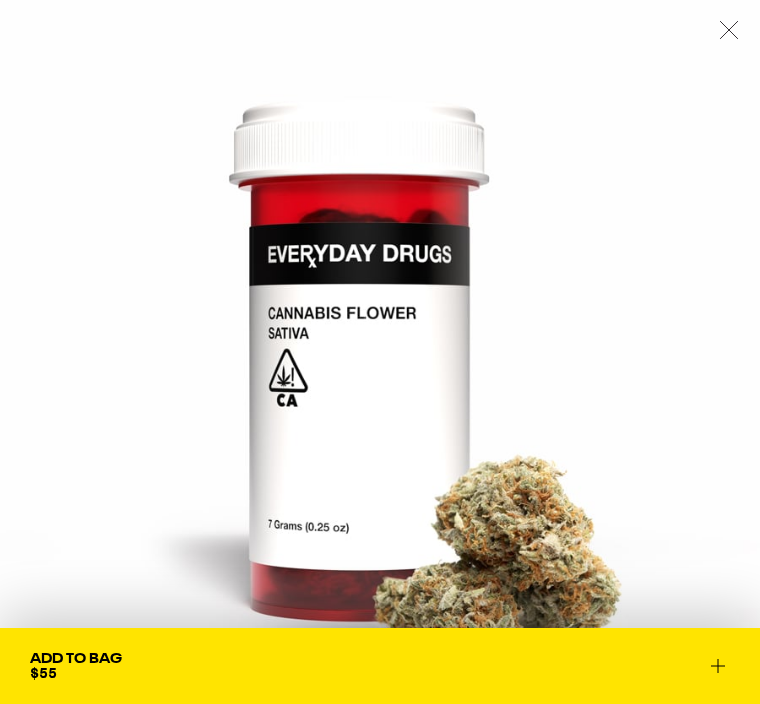 scroll, scrollTop: 0, scrollLeft: 0, axis: both 